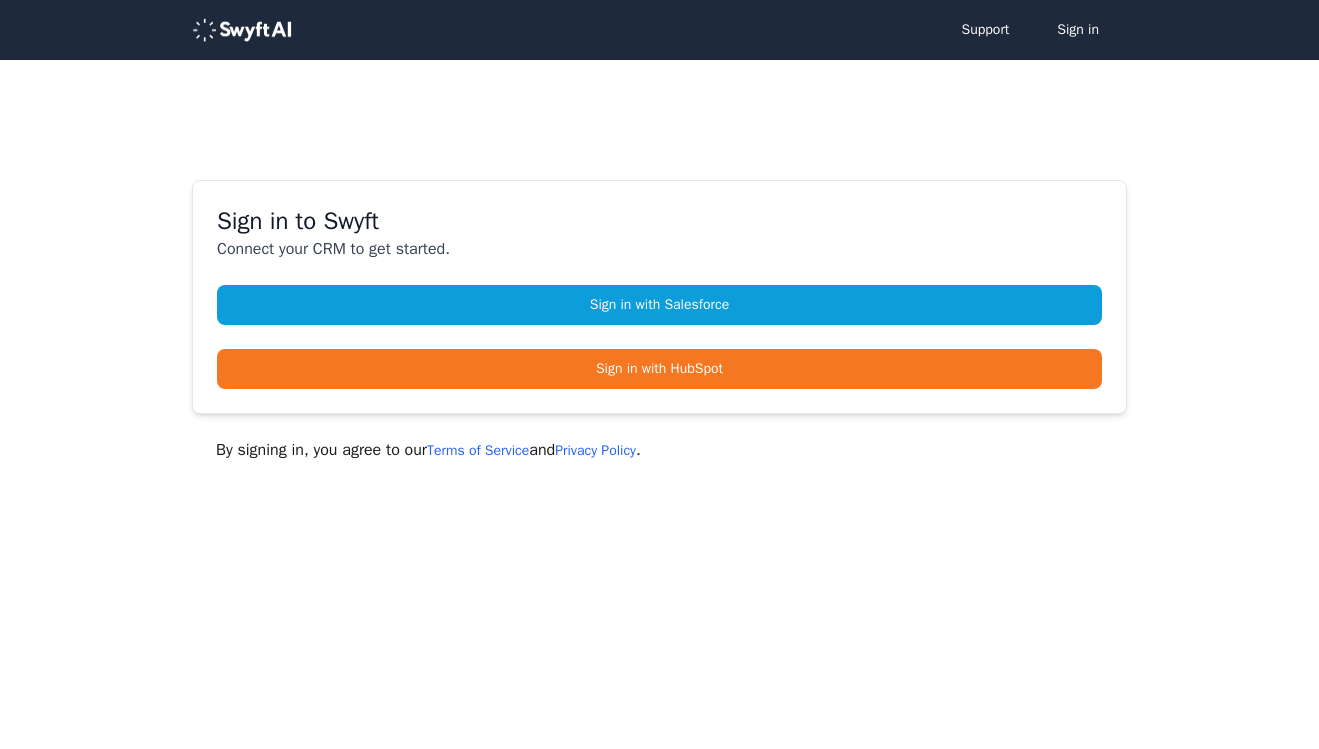scroll, scrollTop: 0, scrollLeft: 0, axis: both 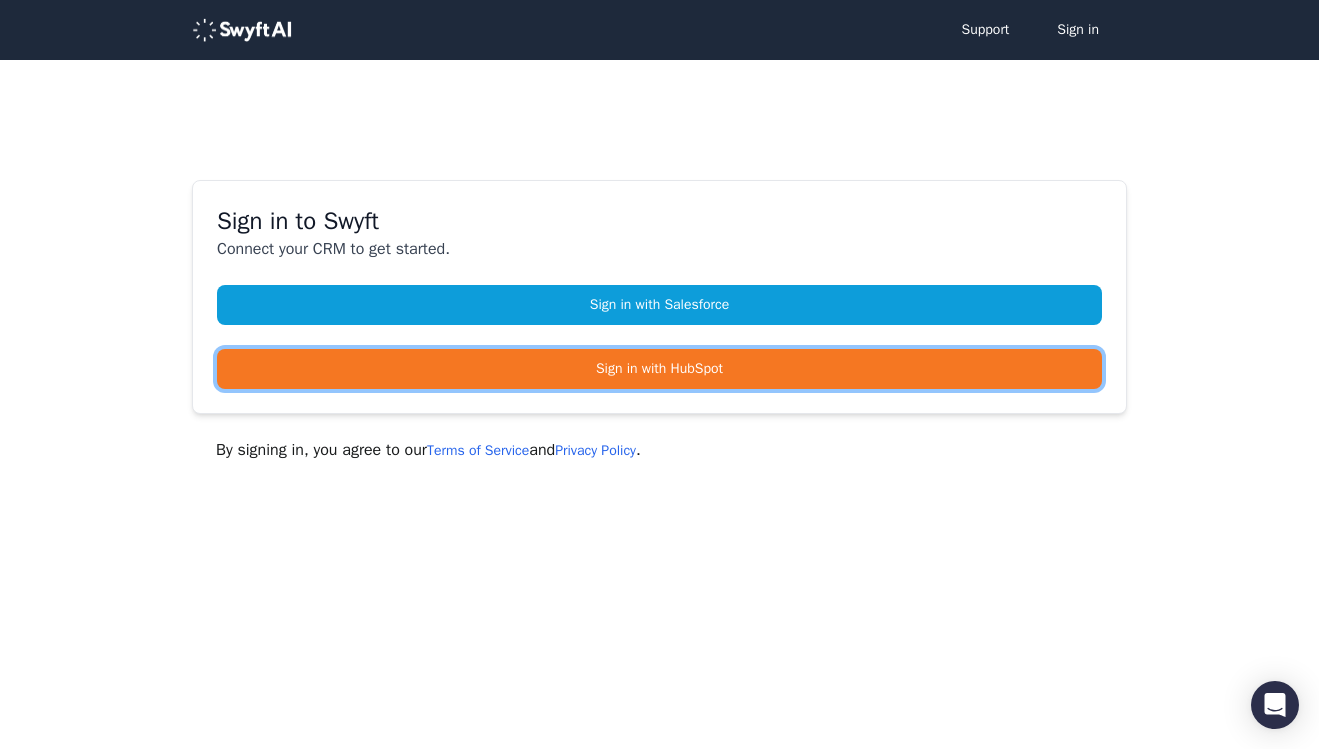 click on "Sign in with HubSpot" at bounding box center [659, 369] 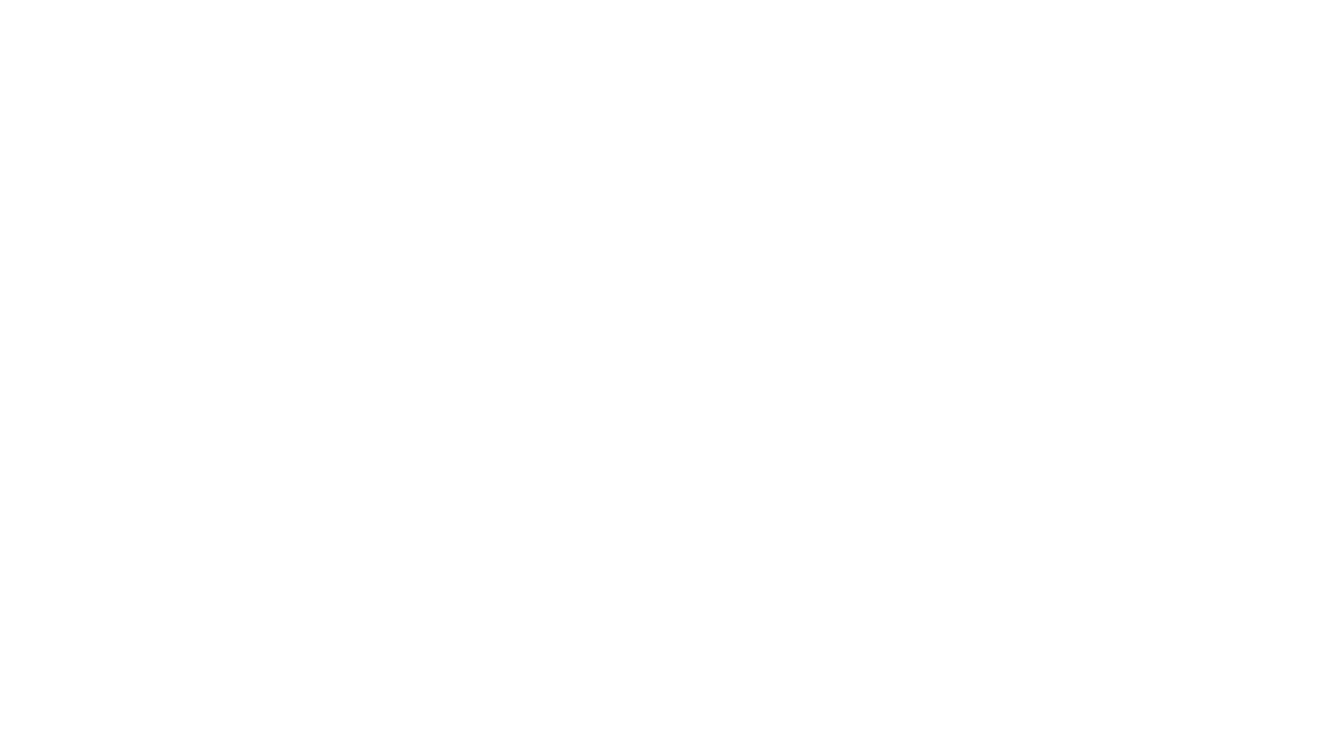 scroll, scrollTop: 0, scrollLeft: 0, axis: both 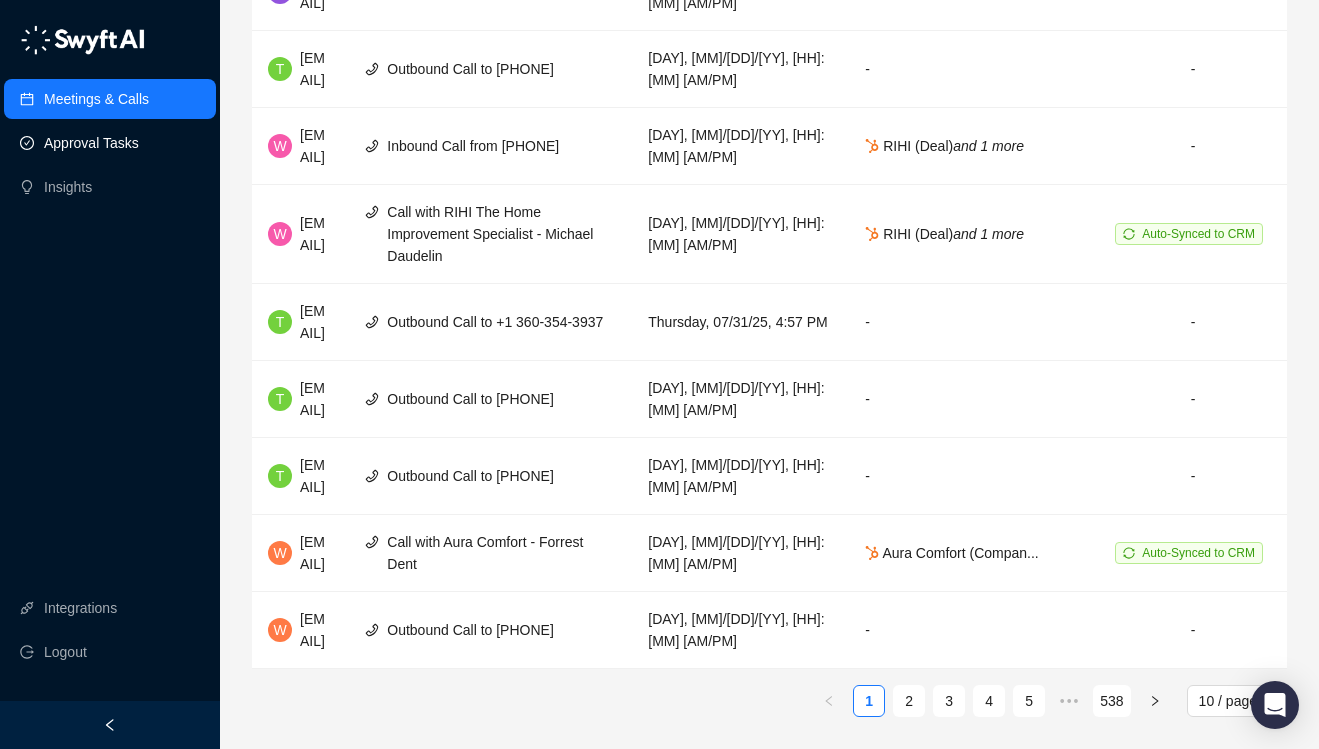 click on "Approval Tasks" at bounding box center [91, 143] 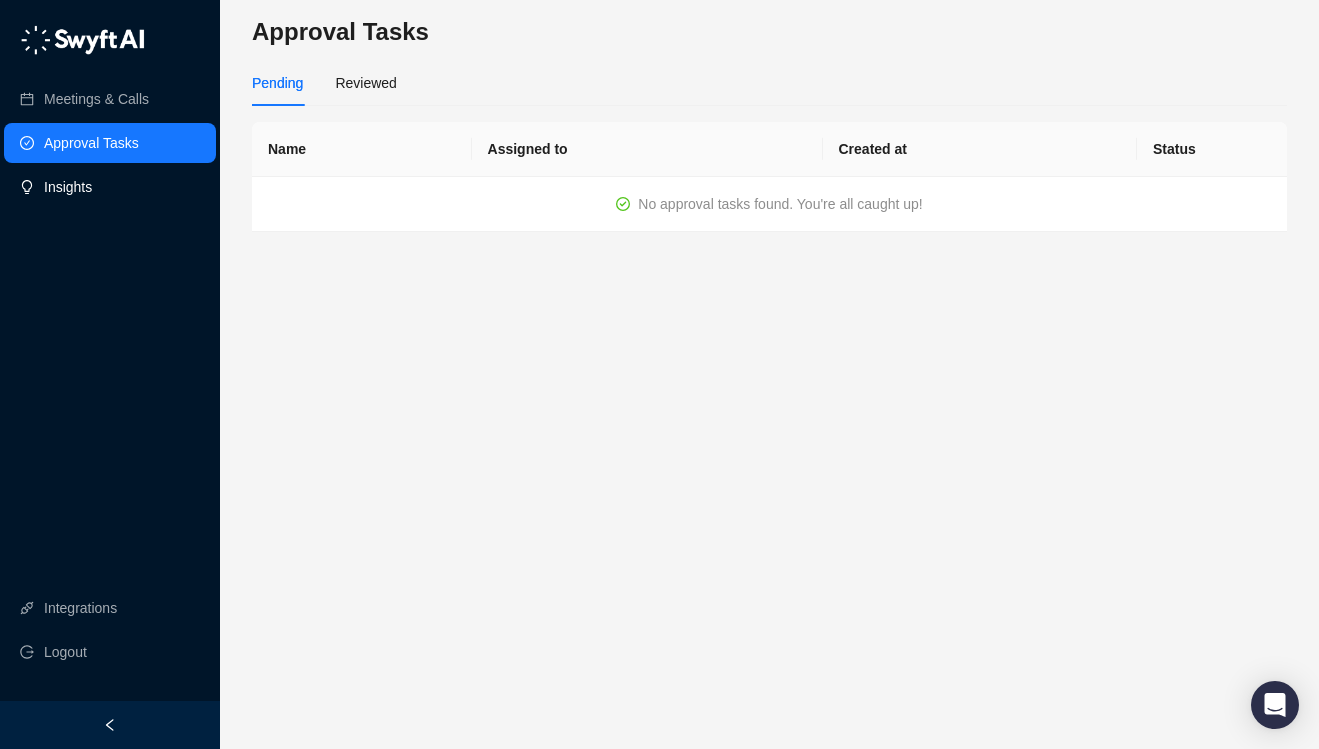 click on "Insights" at bounding box center (68, 187) 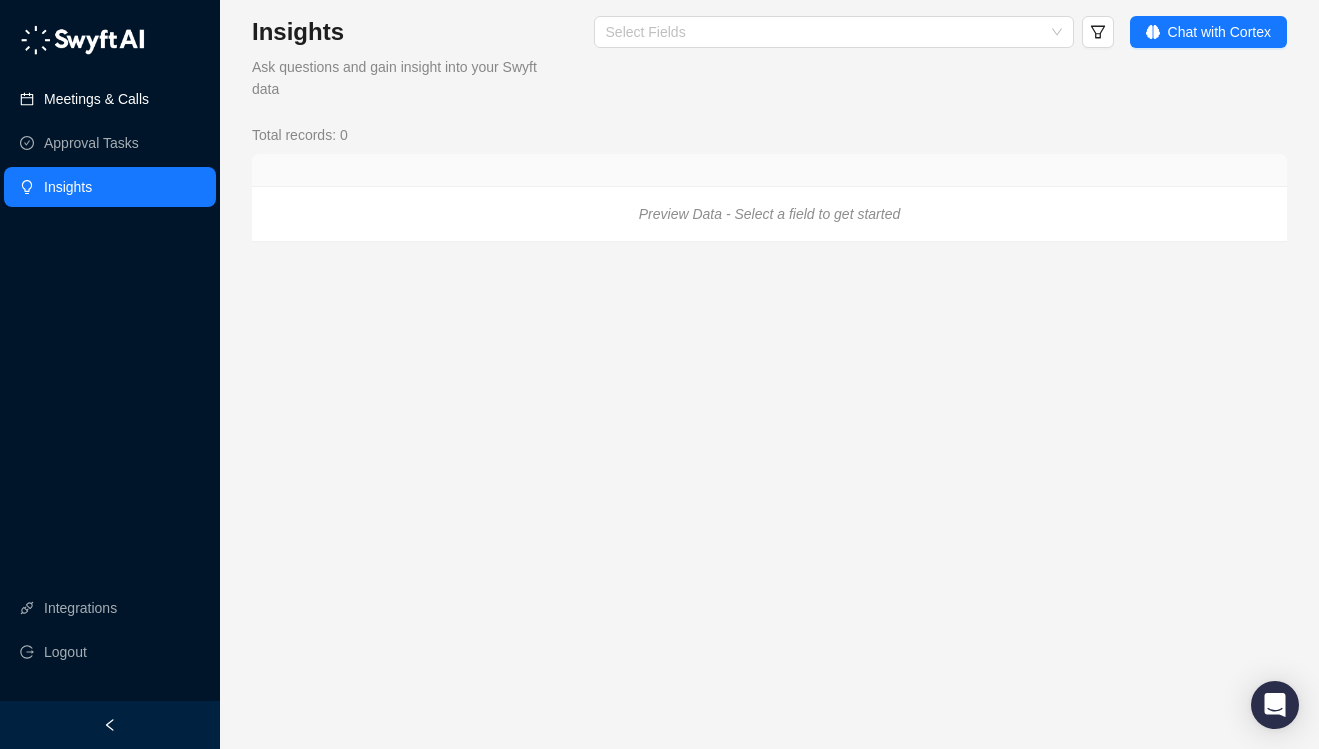 click on "Meetings & Calls" at bounding box center [96, 99] 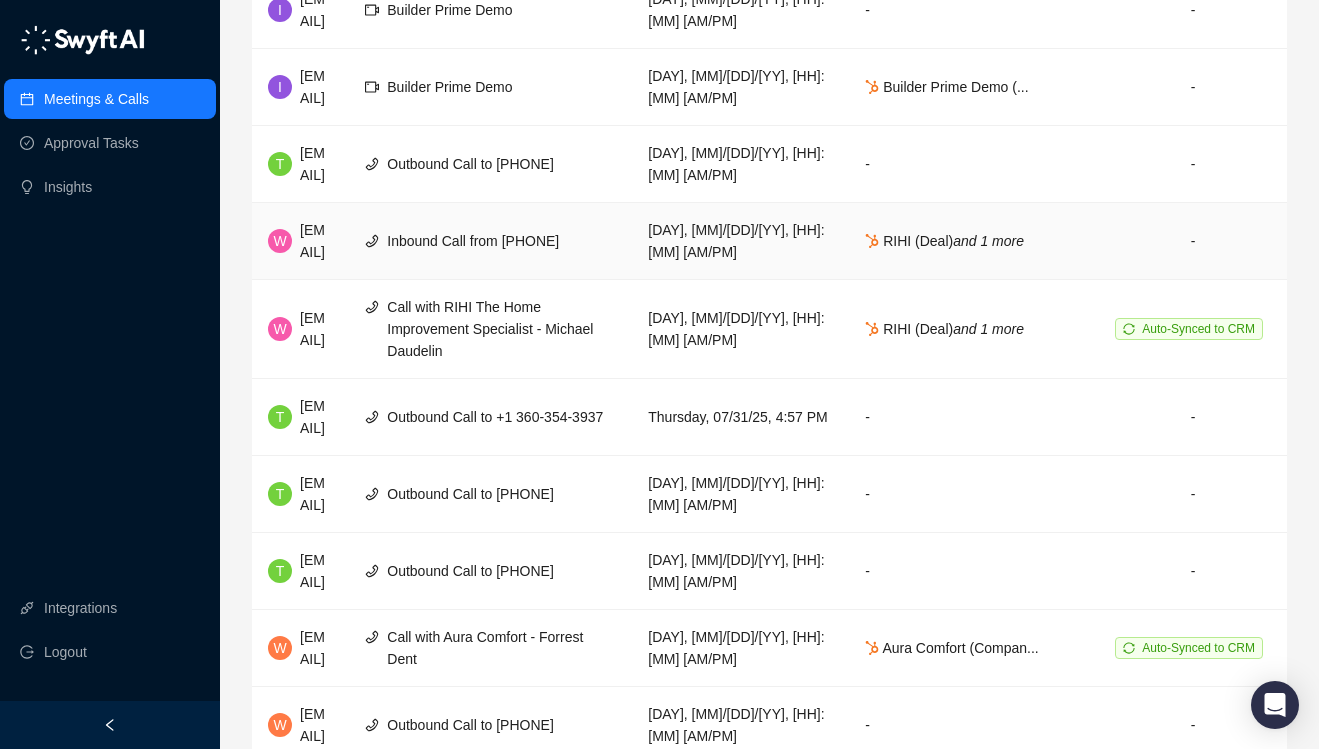 scroll, scrollTop: 427, scrollLeft: 0, axis: vertical 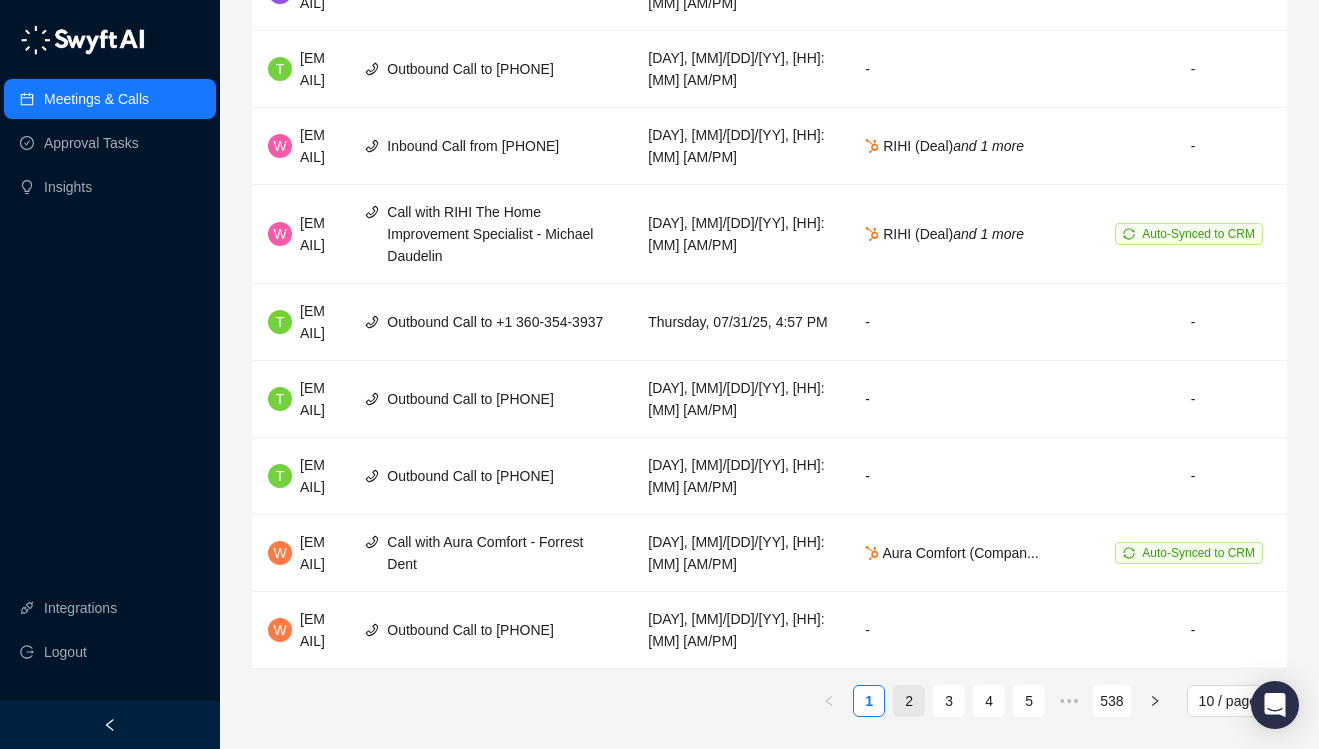 click on "2" at bounding box center (909, 701) 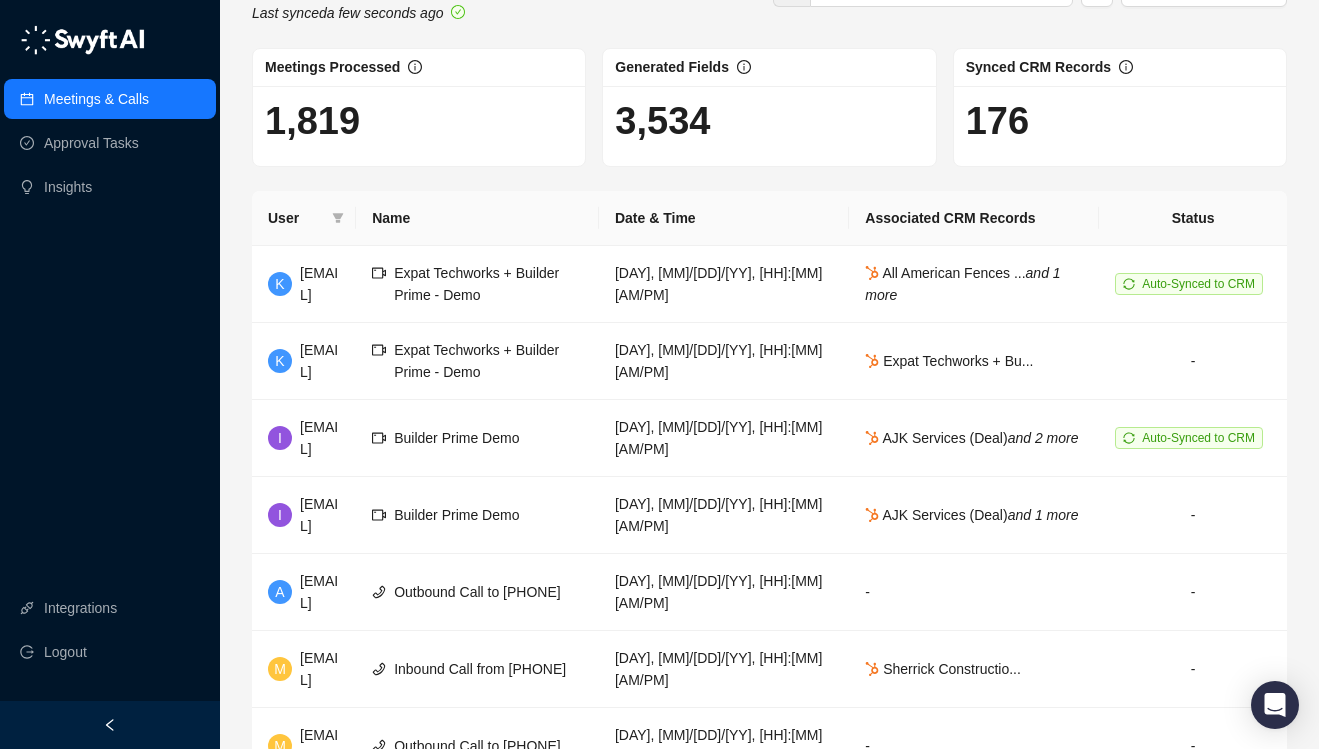 scroll, scrollTop: 62, scrollLeft: 0, axis: vertical 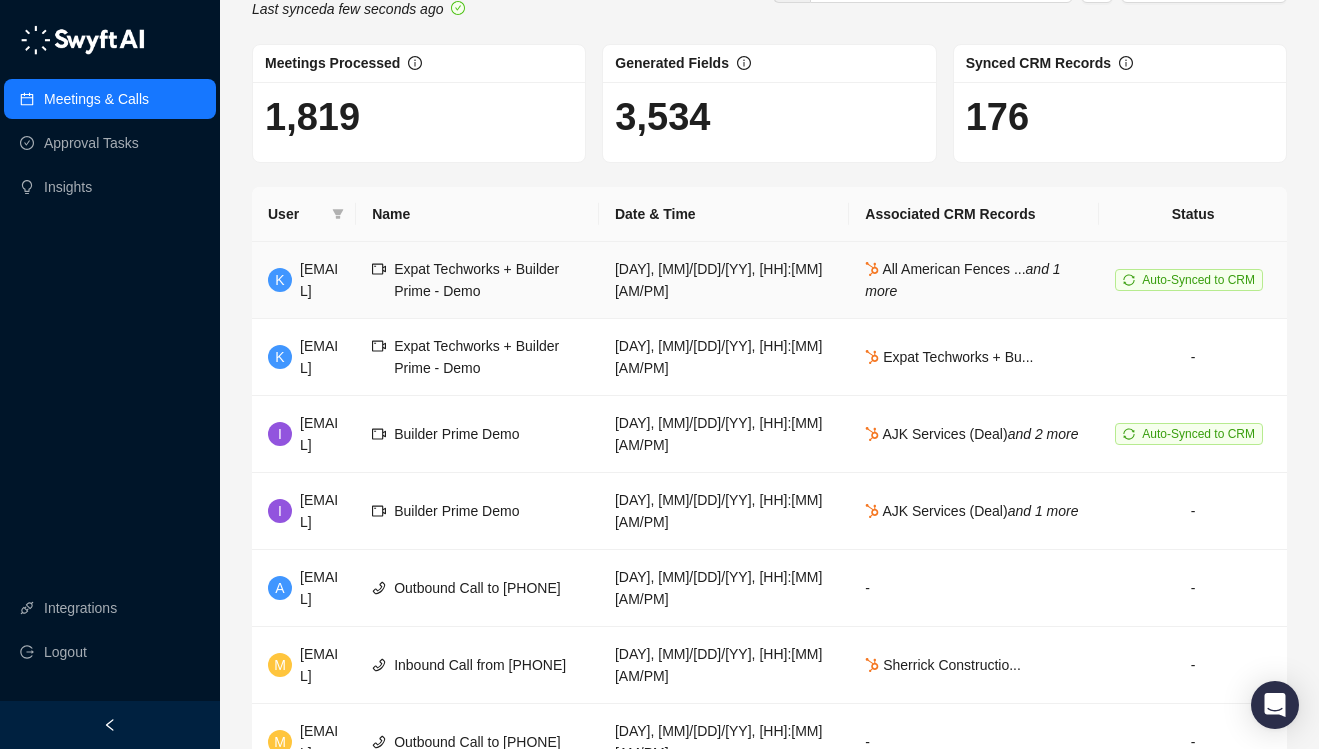 click on "All American Fences ...  and 1 more" at bounding box center [974, 280] 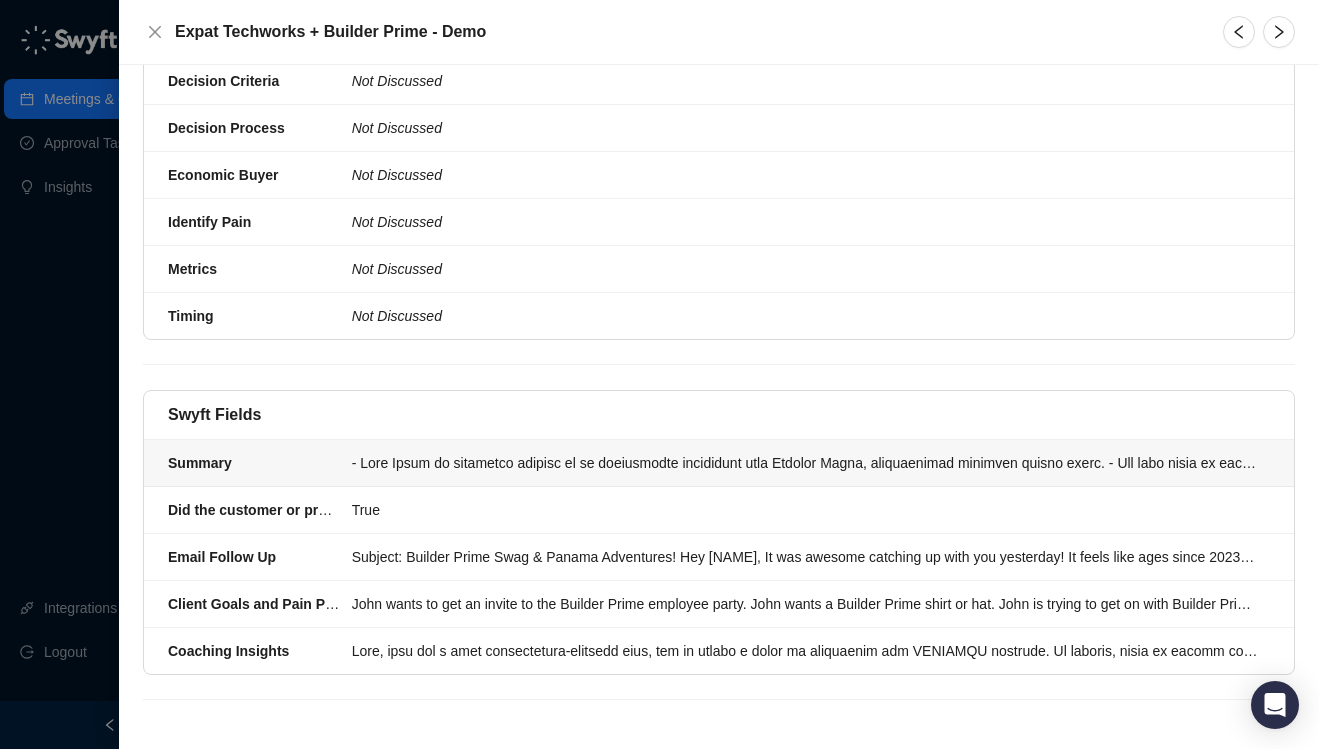 scroll, scrollTop: 0, scrollLeft: 0, axis: both 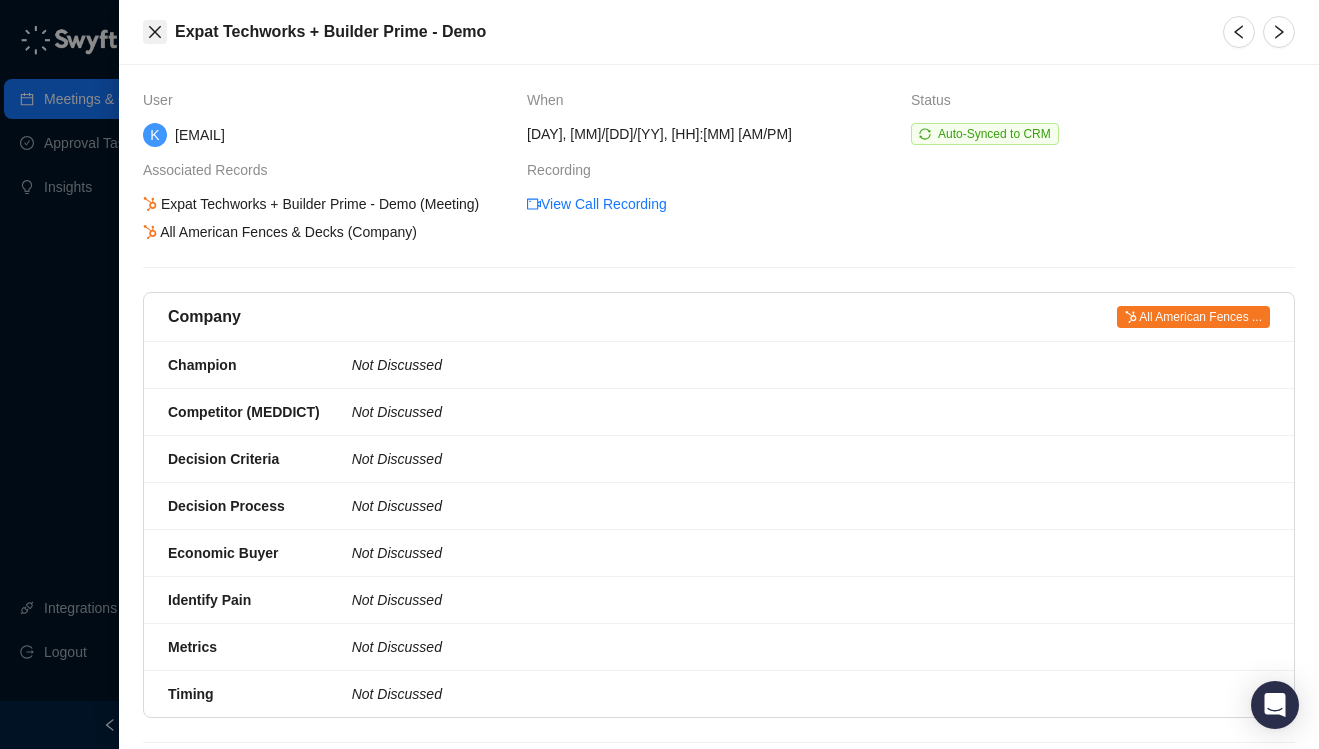 click 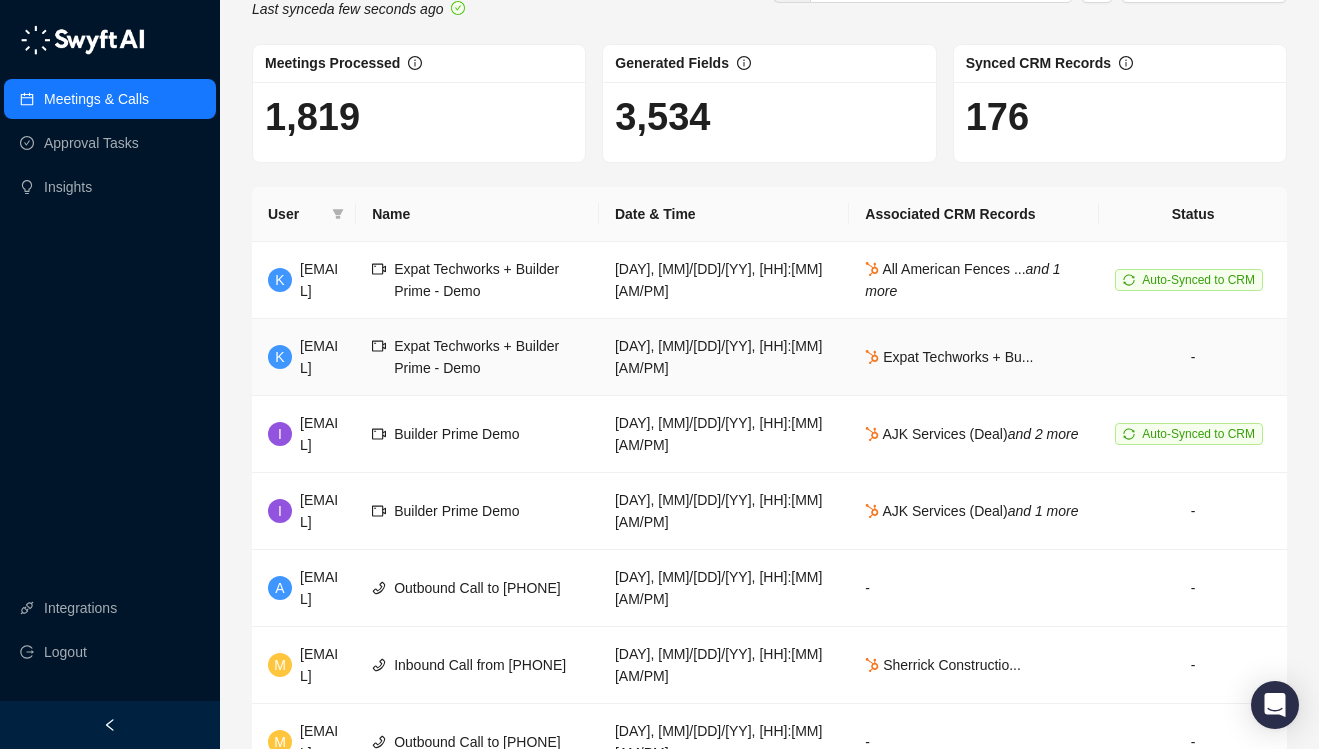 click on "Expat Techworks + Bu..." at bounding box center (974, 357) 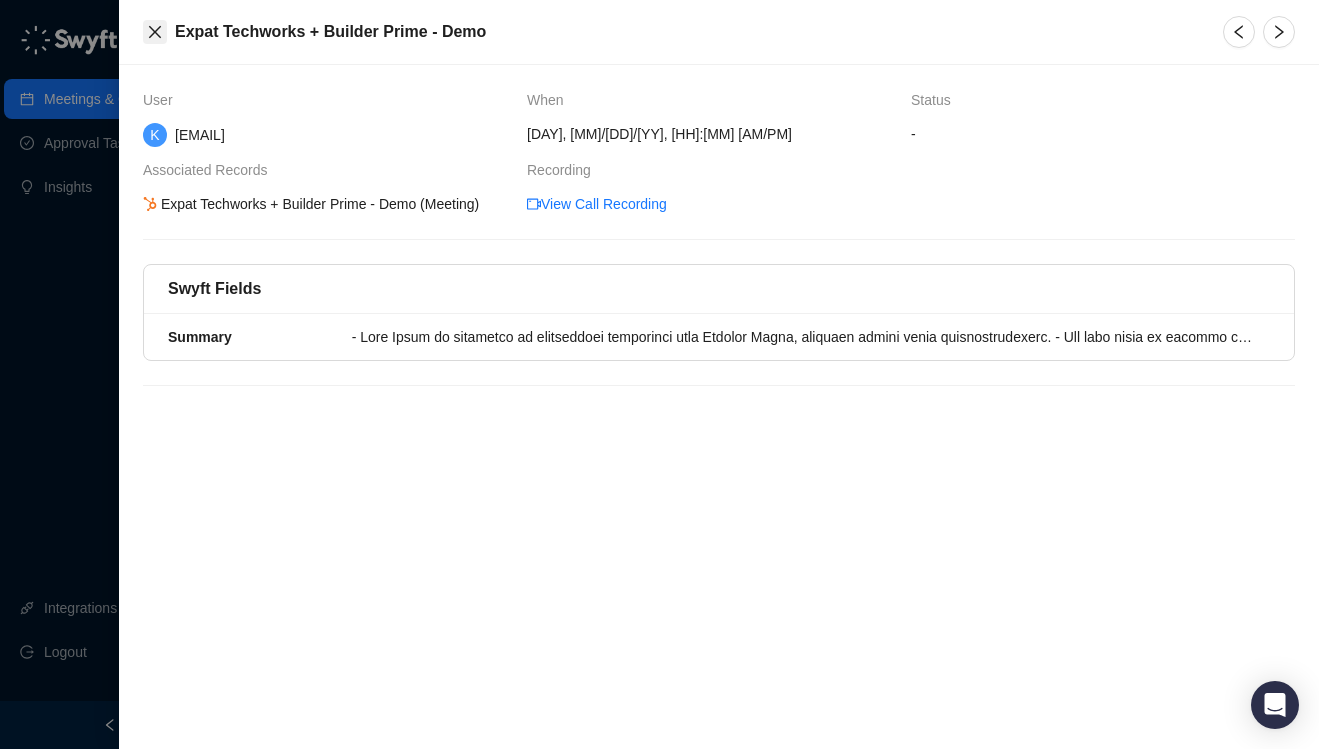 click 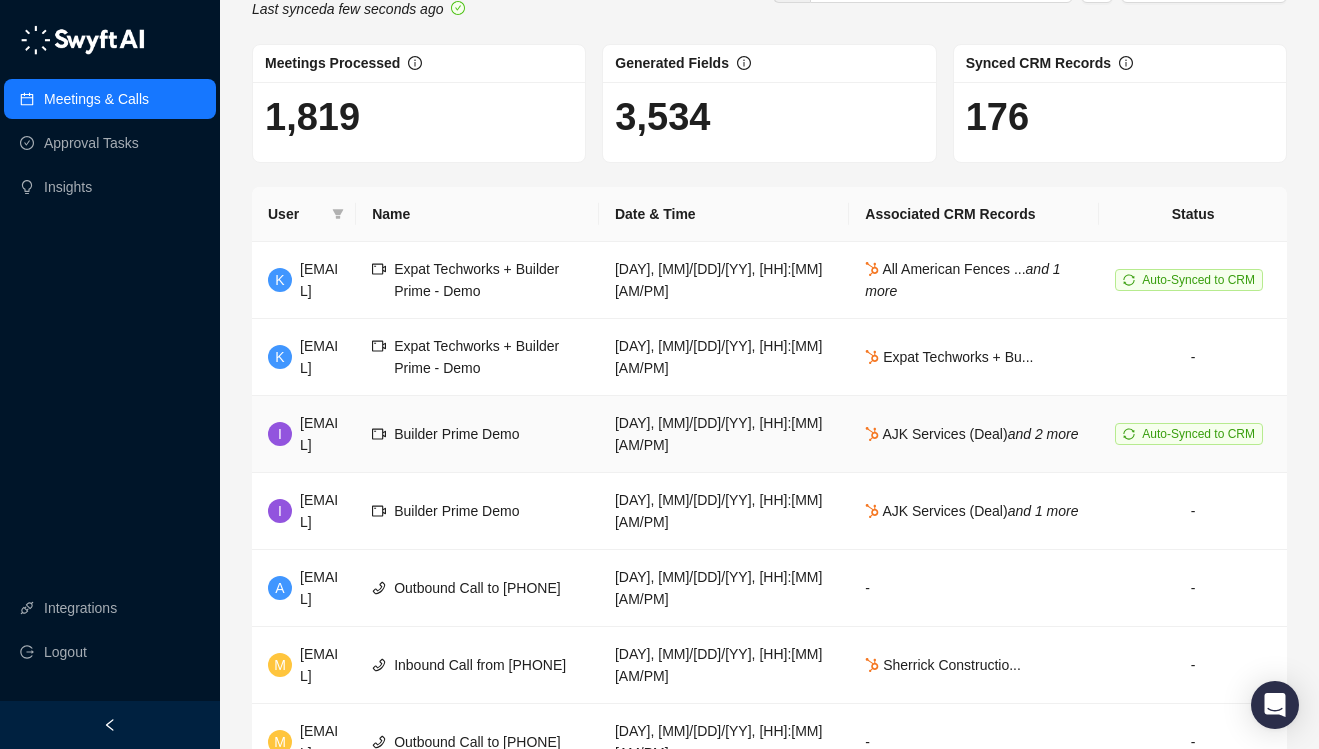 click on "AJK Services (Deal)  and 2 more" at bounding box center [974, 434] 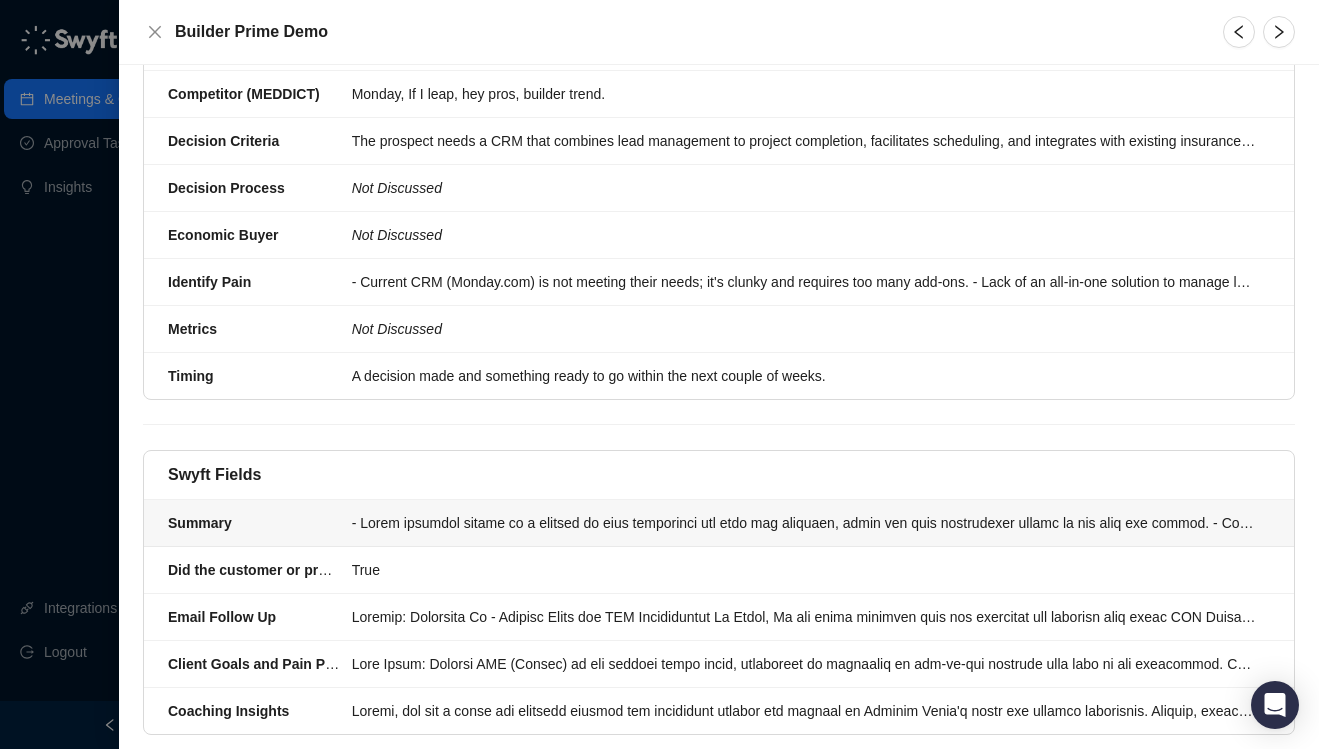 scroll, scrollTop: 354, scrollLeft: 0, axis: vertical 